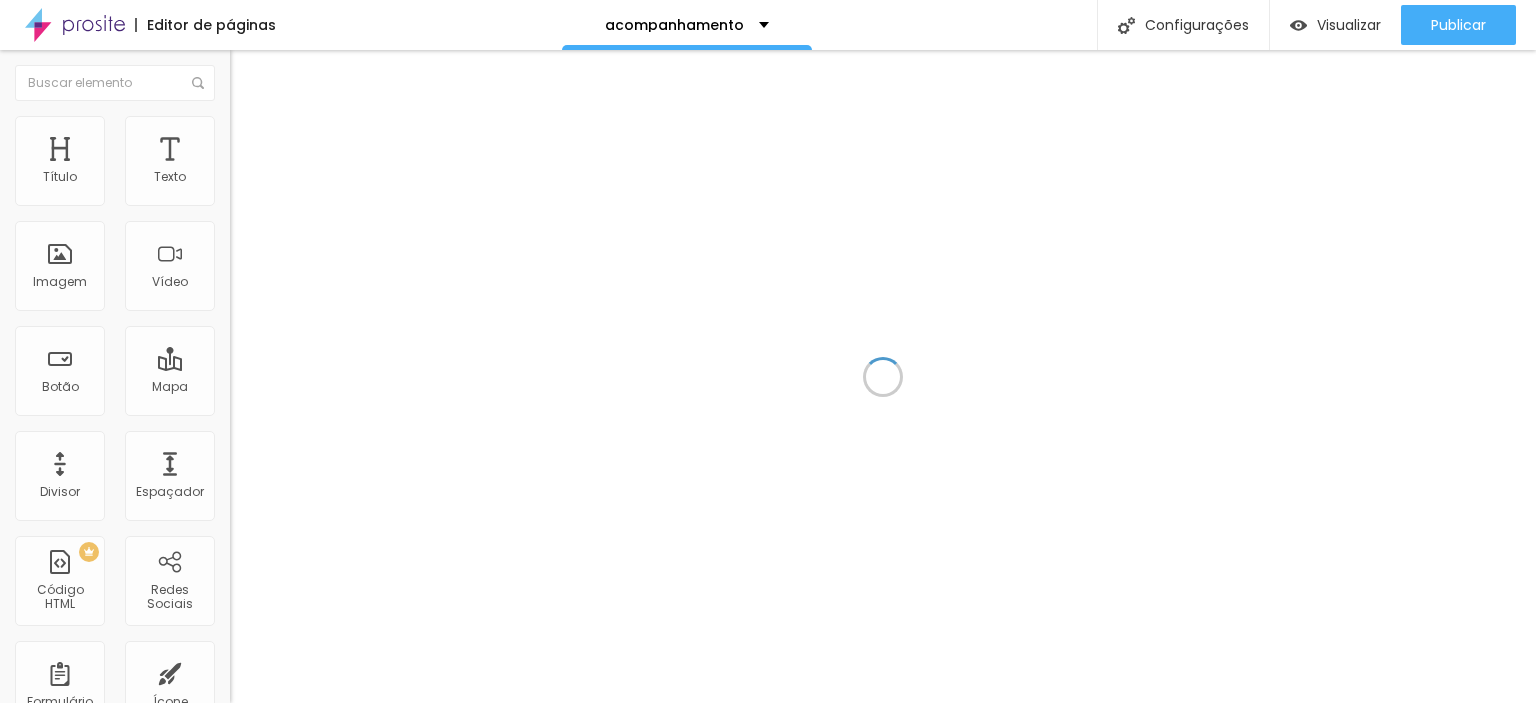 scroll, scrollTop: 0, scrollLeft: 0, axis: both 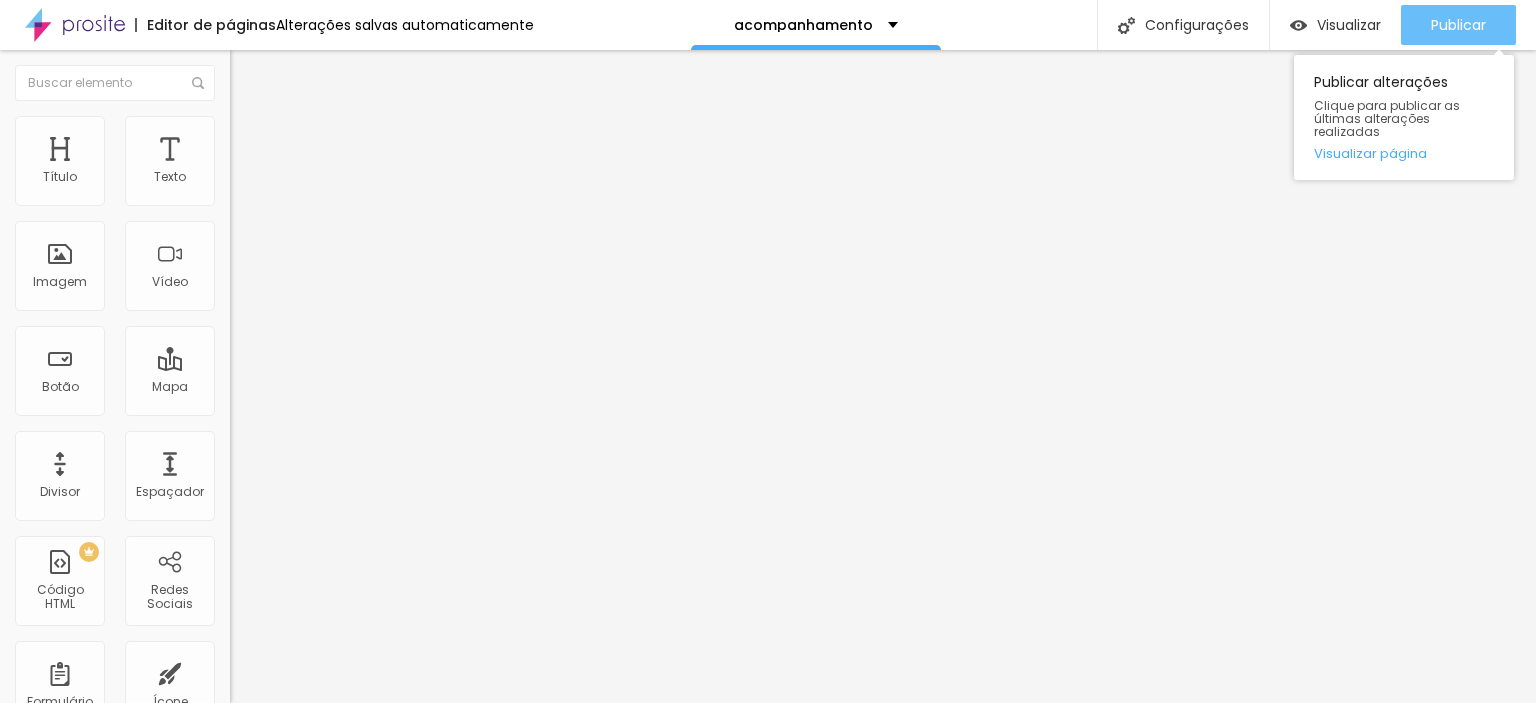 click on "Publicar" at bounding box center (1458, 25) 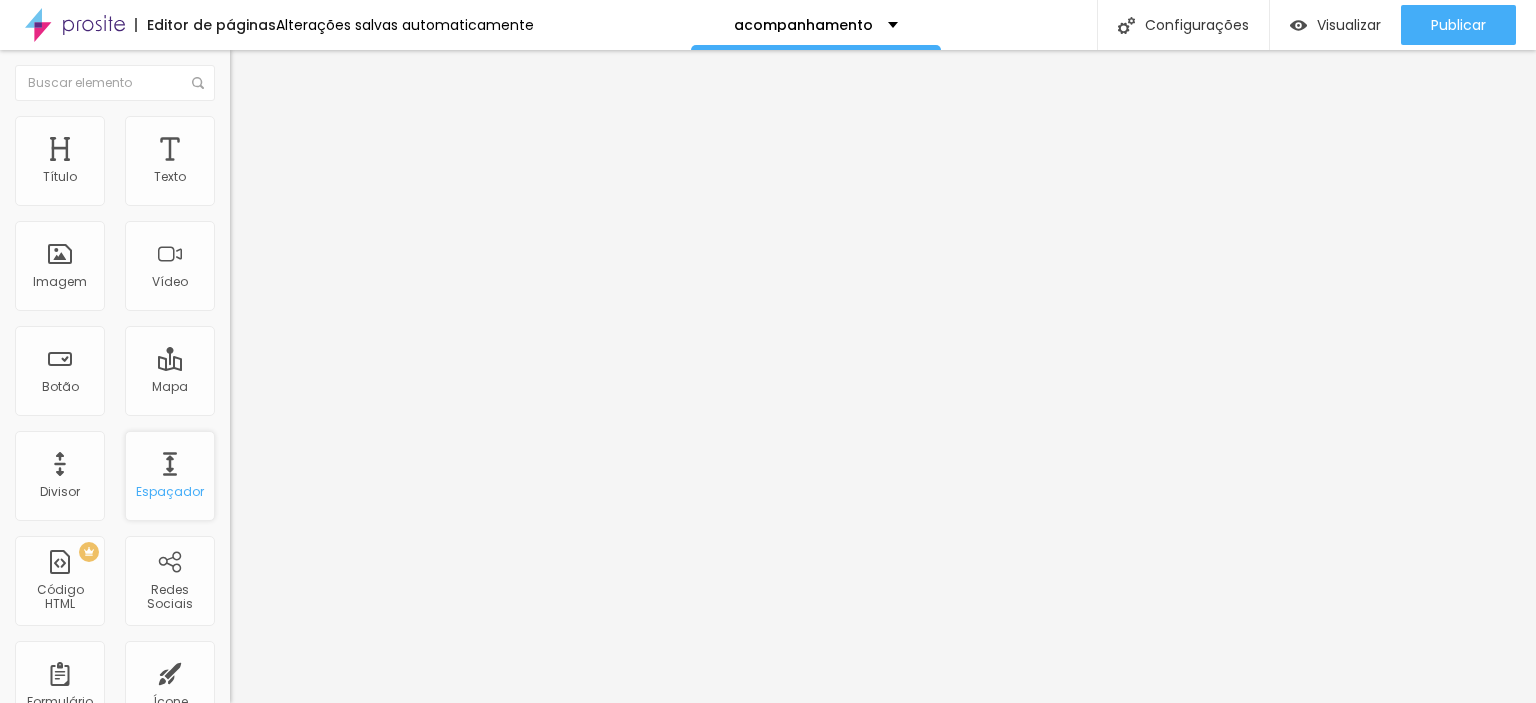 click on "Espaçador" at bounding box center [170, 476] 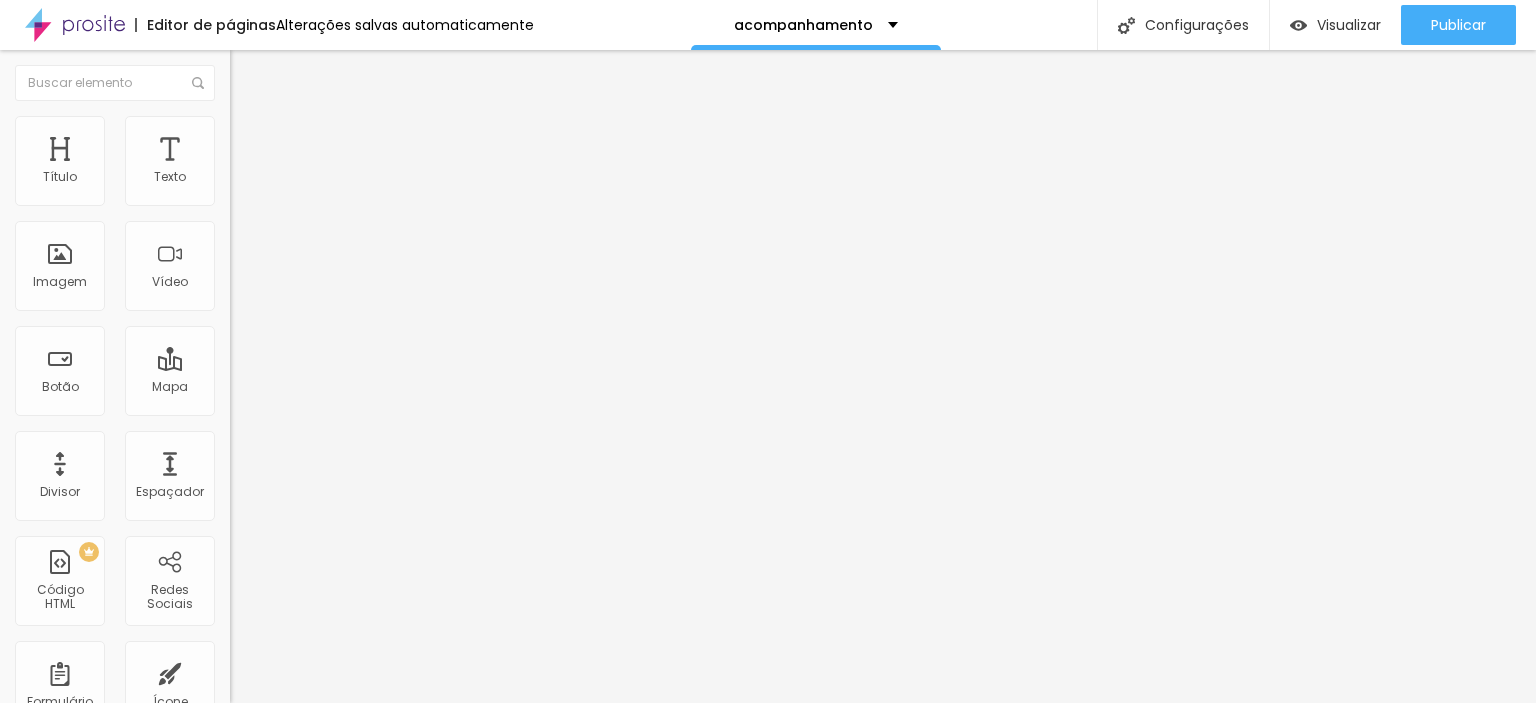 type on "10" 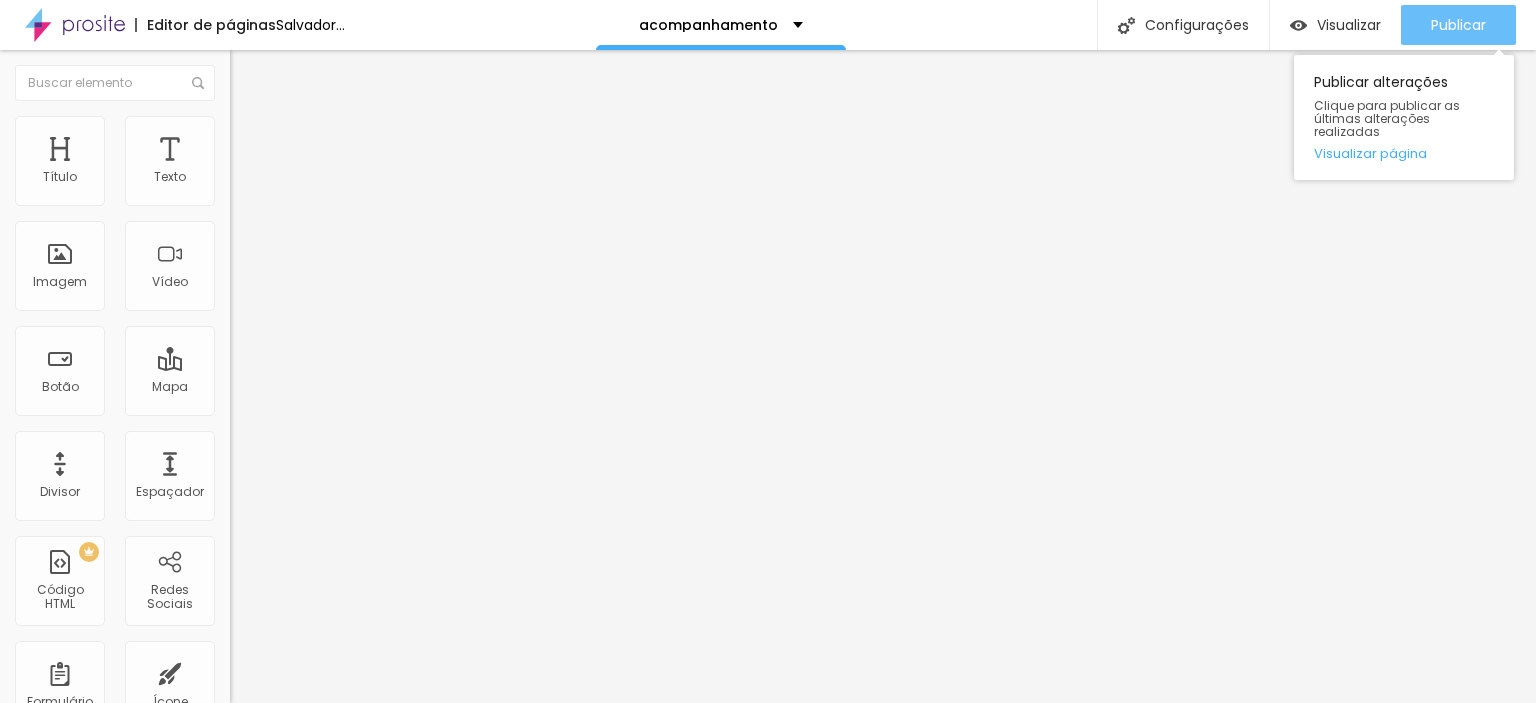 click on "Publicar" at bounding box center [1458, 25] 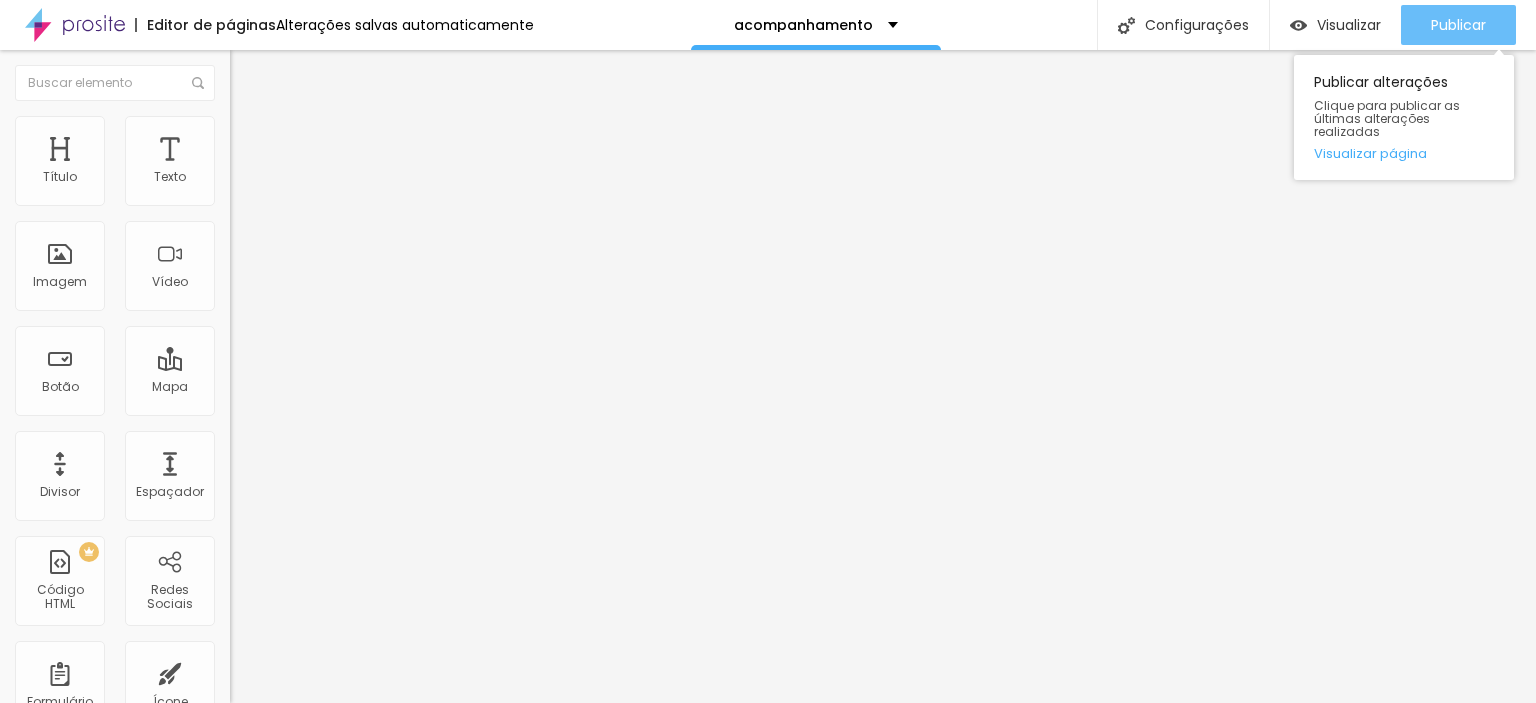 click on "Publicar" at bounding box center (1458, 25) 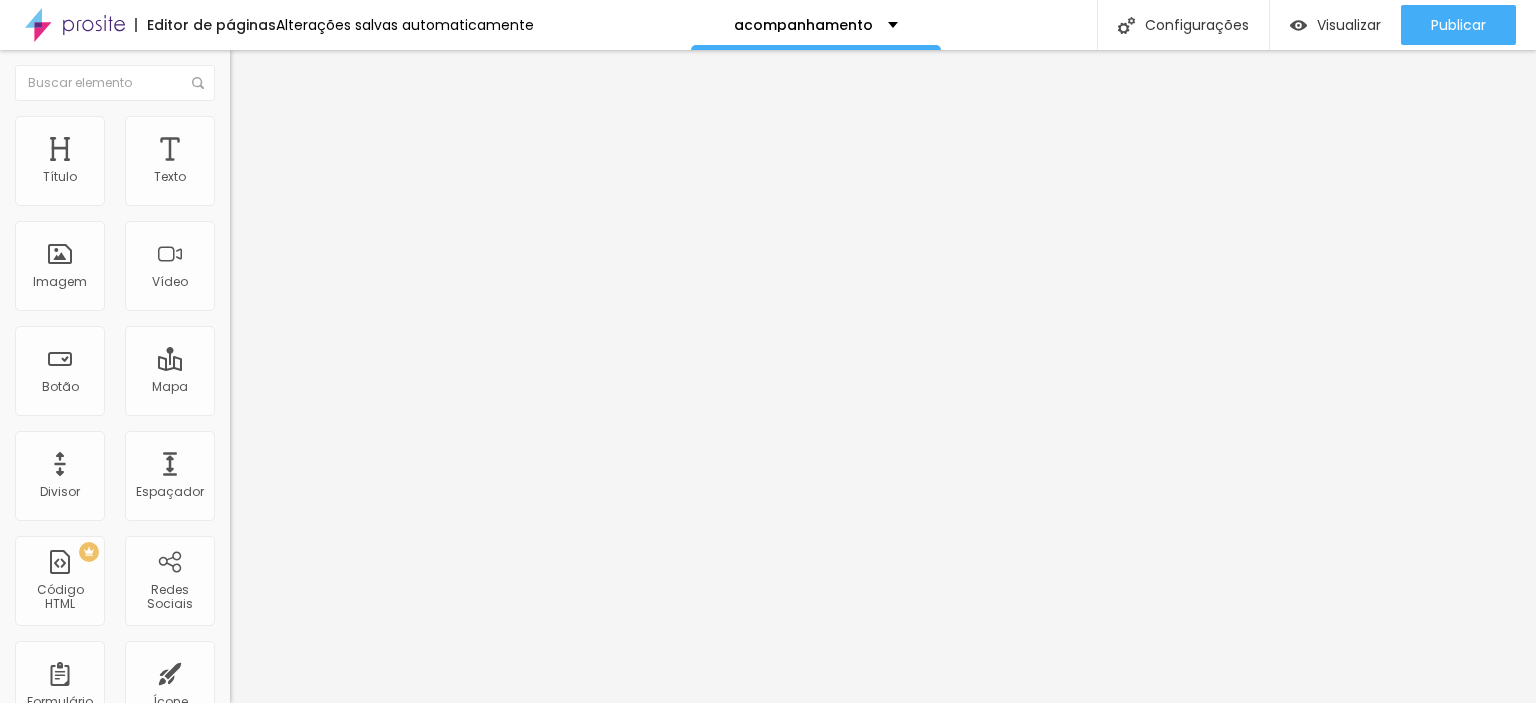 click at bounding box center [768, 715] 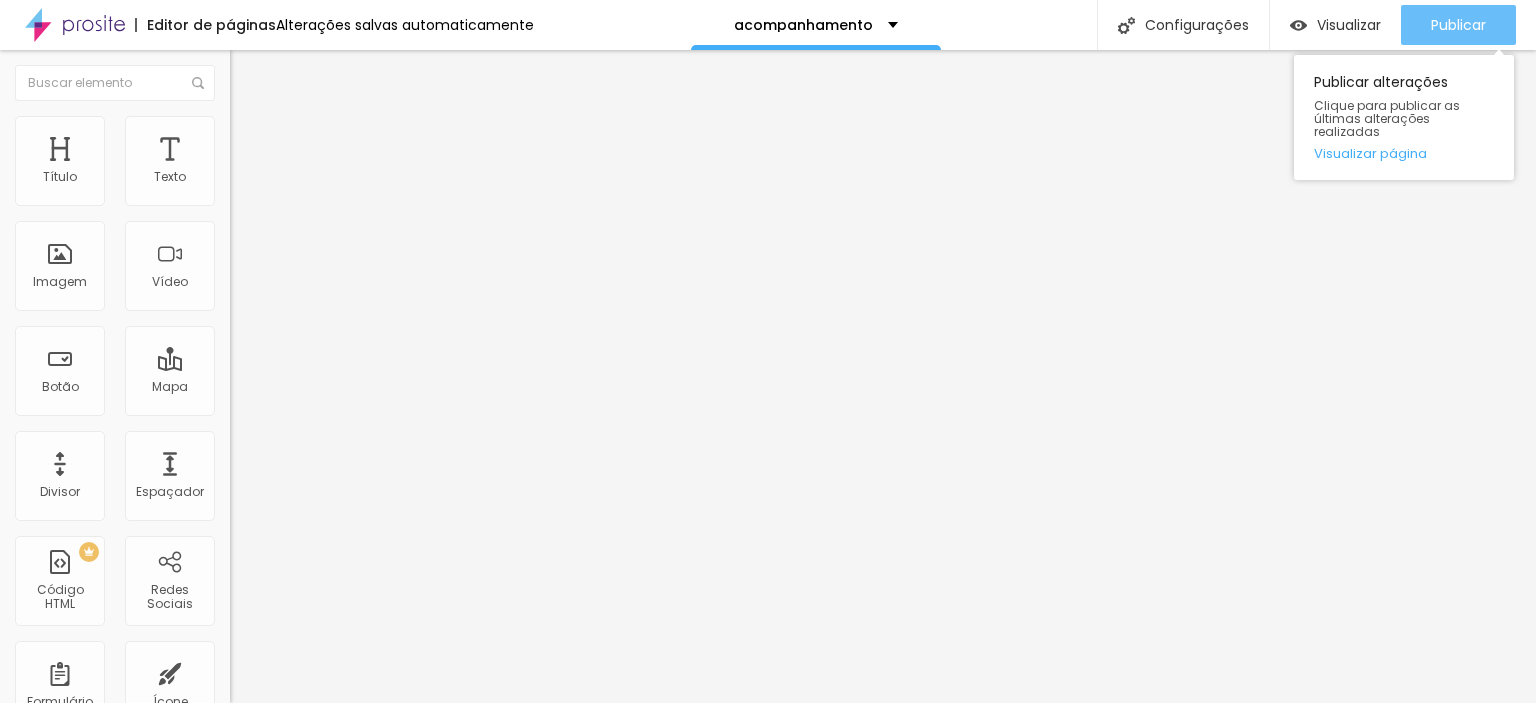 click on "Publicar" at bounding box center (1458, 25) 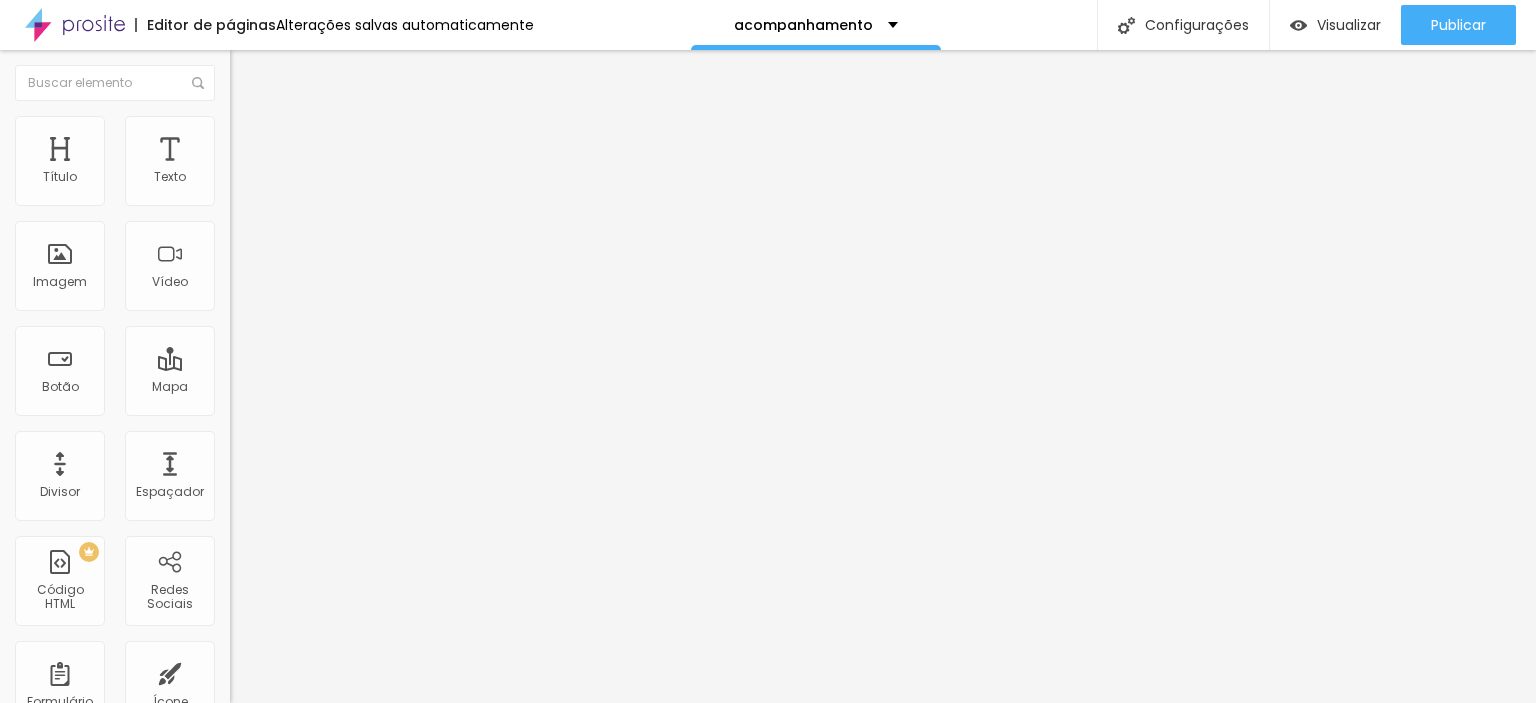 click at bounding box center [768, 715] 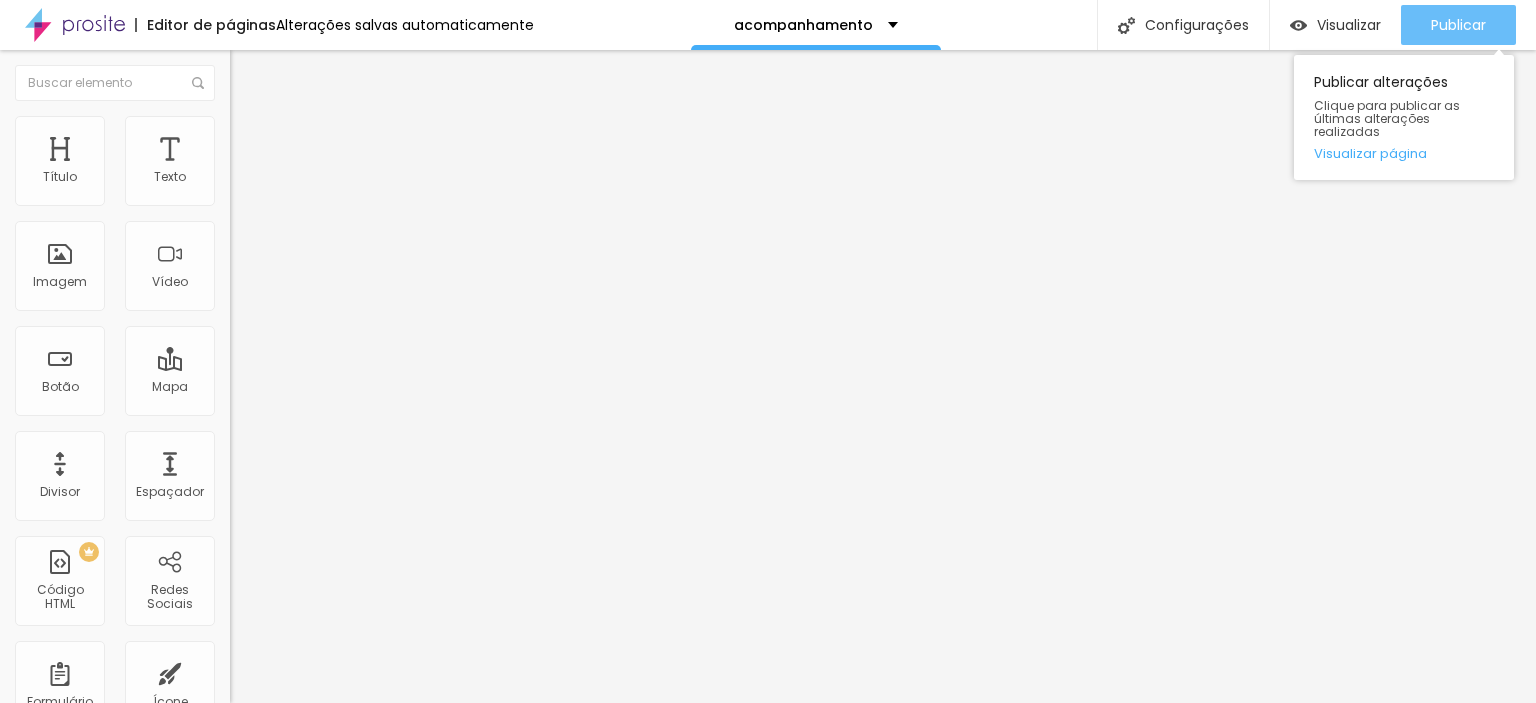 click on "Publicar" at bounding box center (1458, 25) 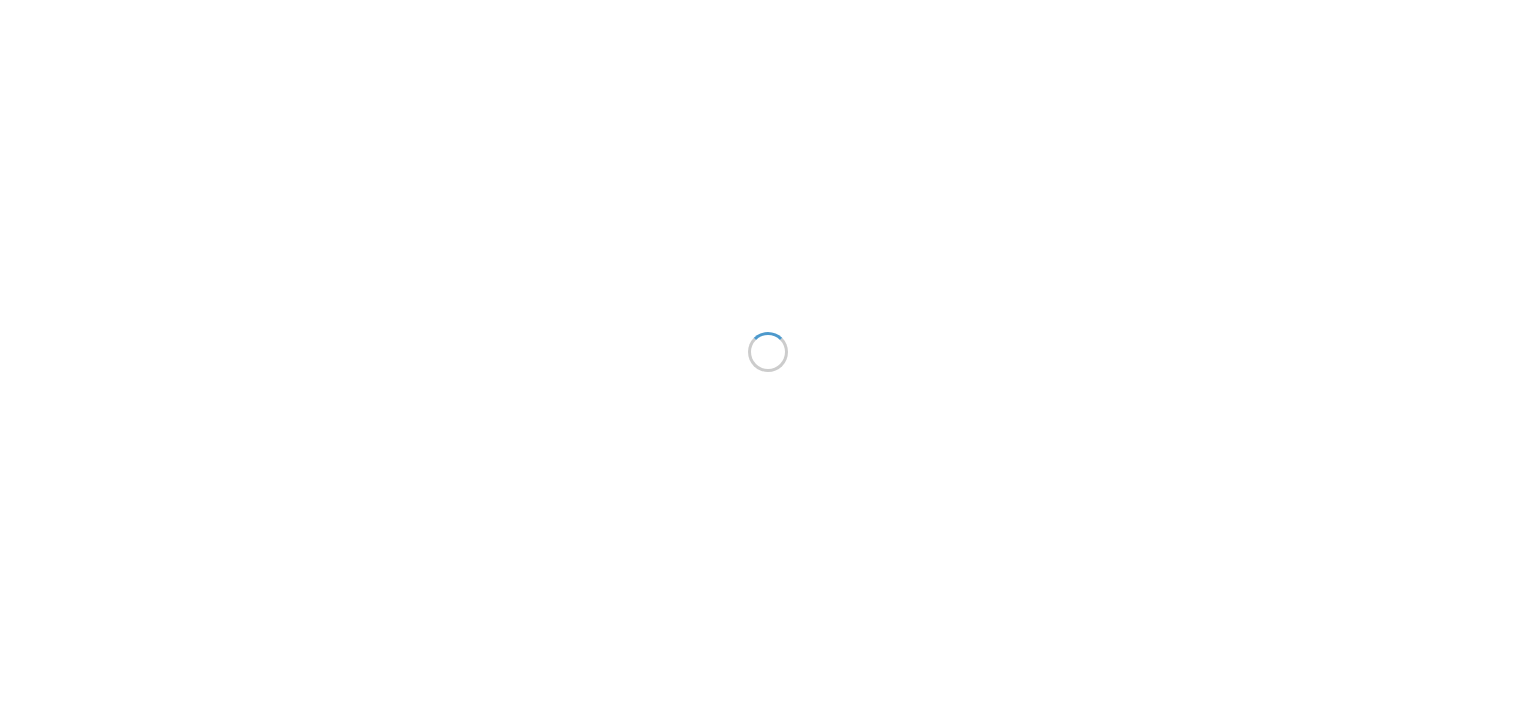 scroll, scrollTop: 0, scrollLeft: 0, axis: both 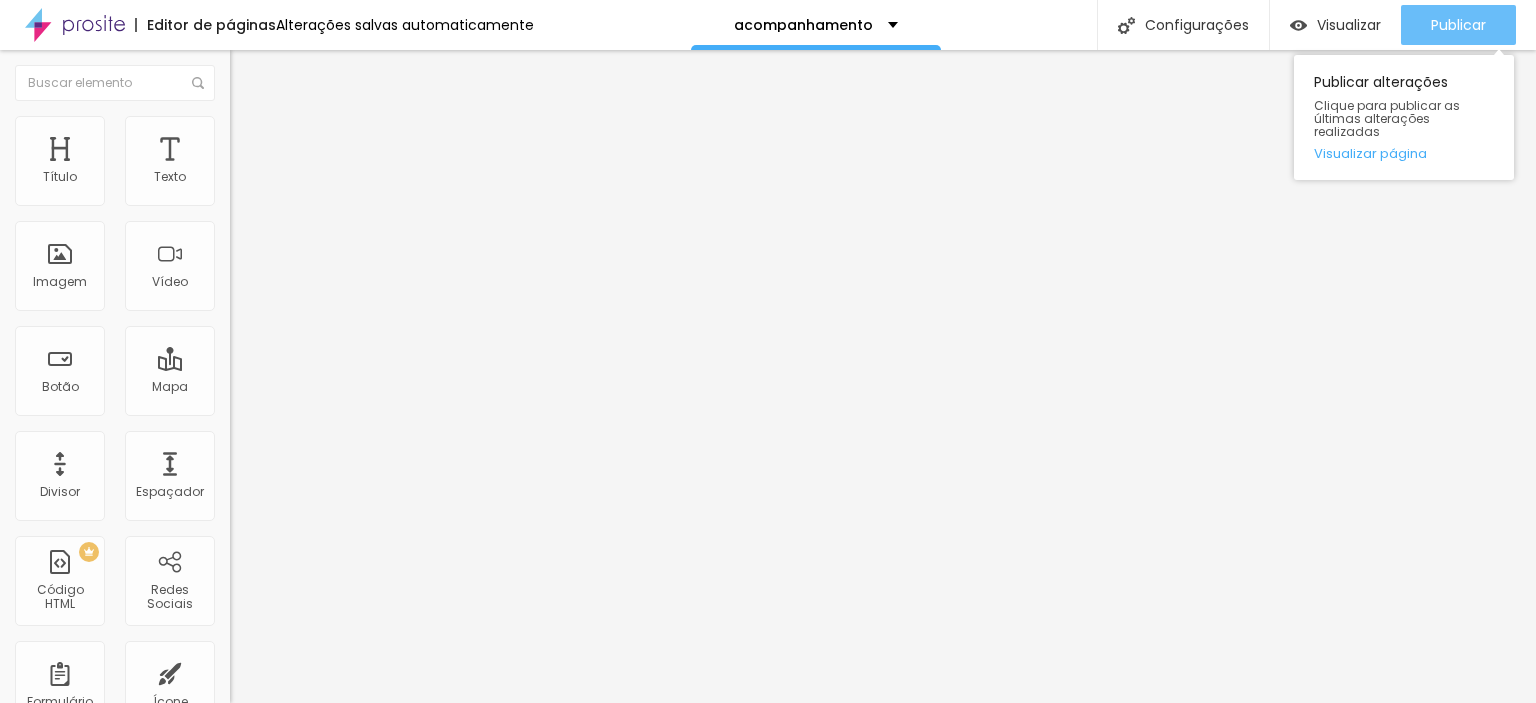 click on "Publicar" at bounding box center [1458, 25] 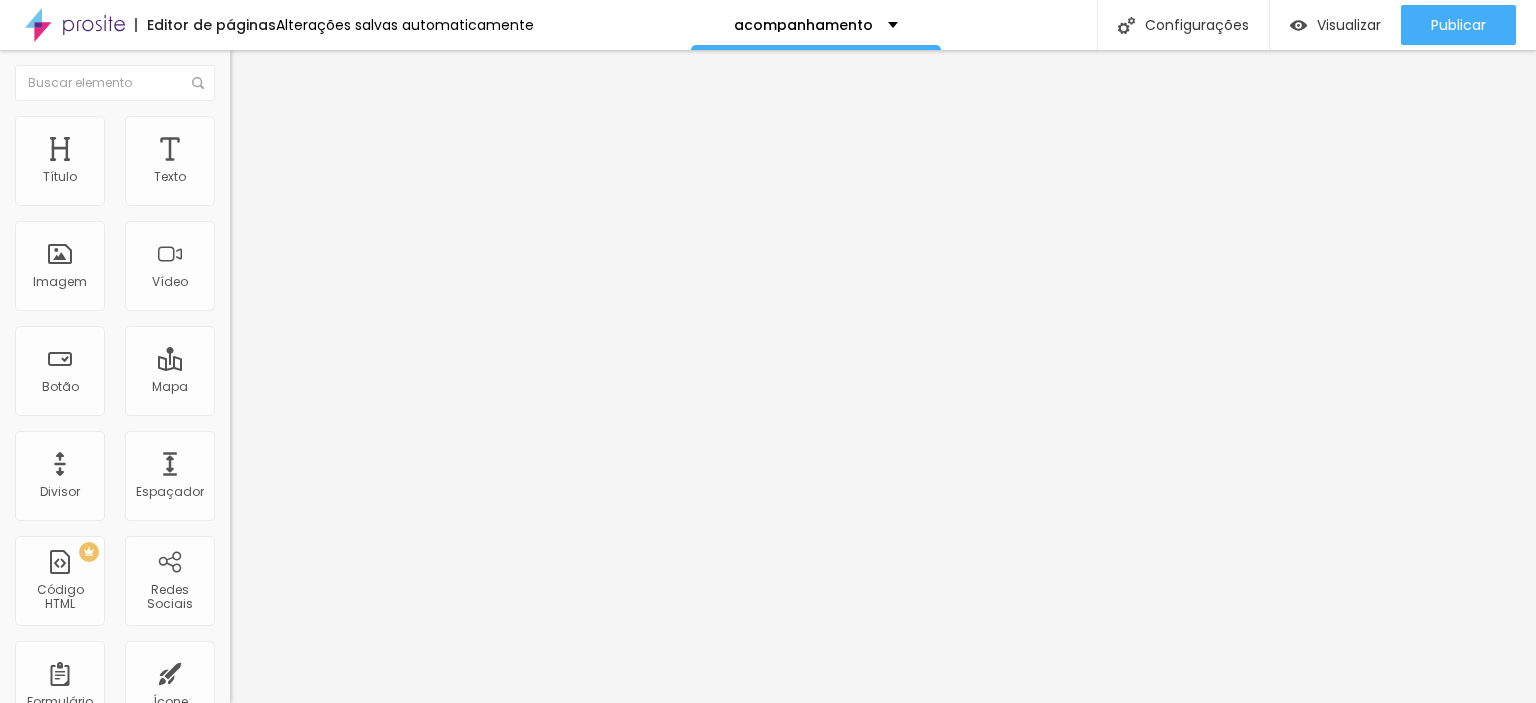 click at bounding box center [768, 715] 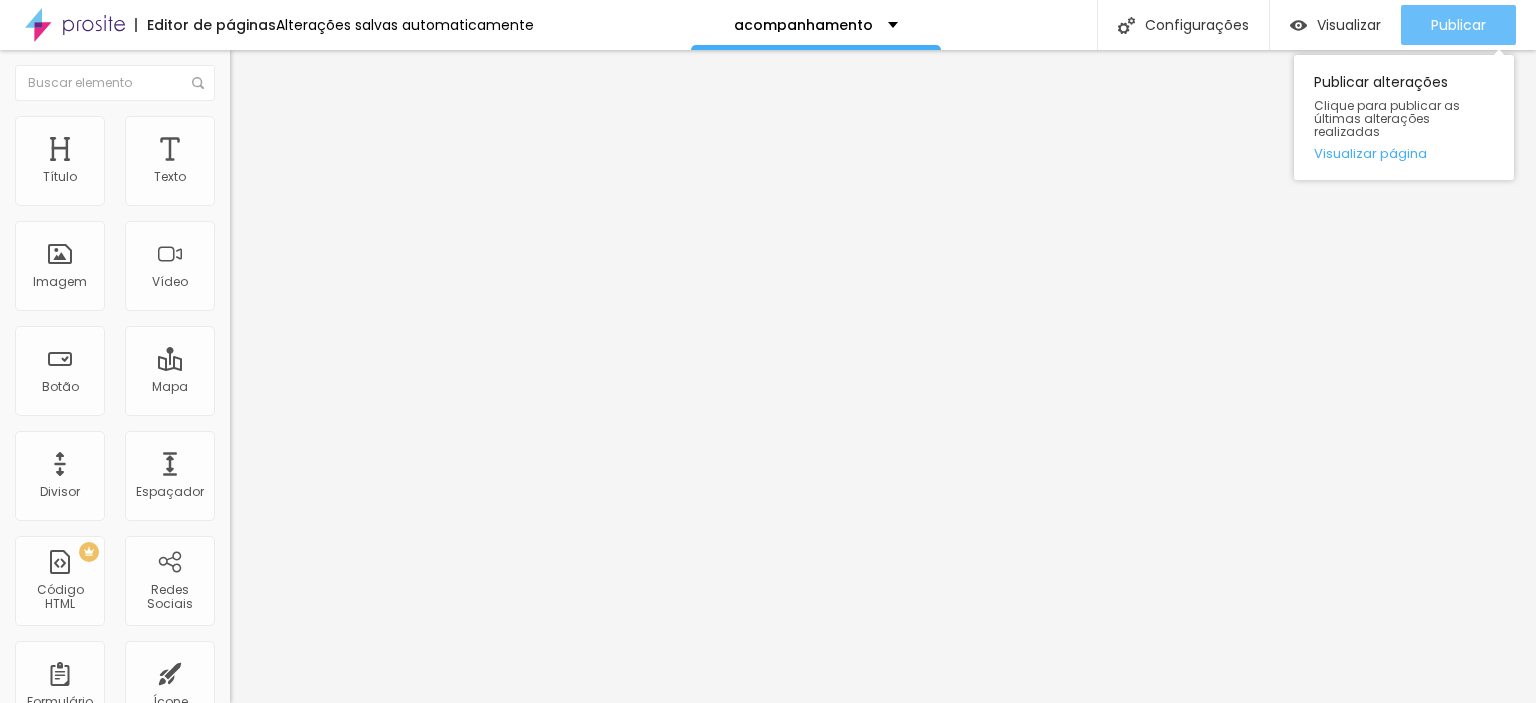 click on "Publicar" at bounding box center [1458, 25] 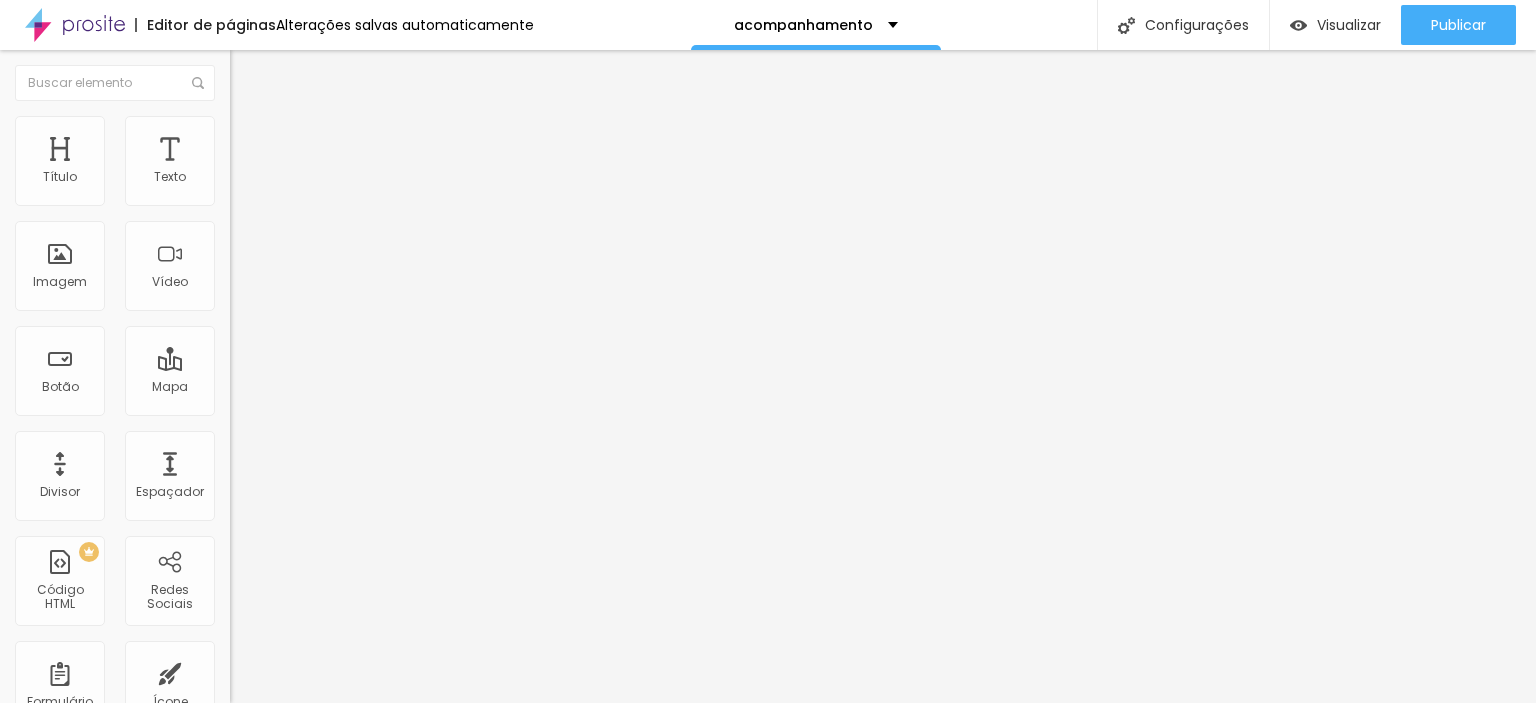 click at bounding box center [253, 73] 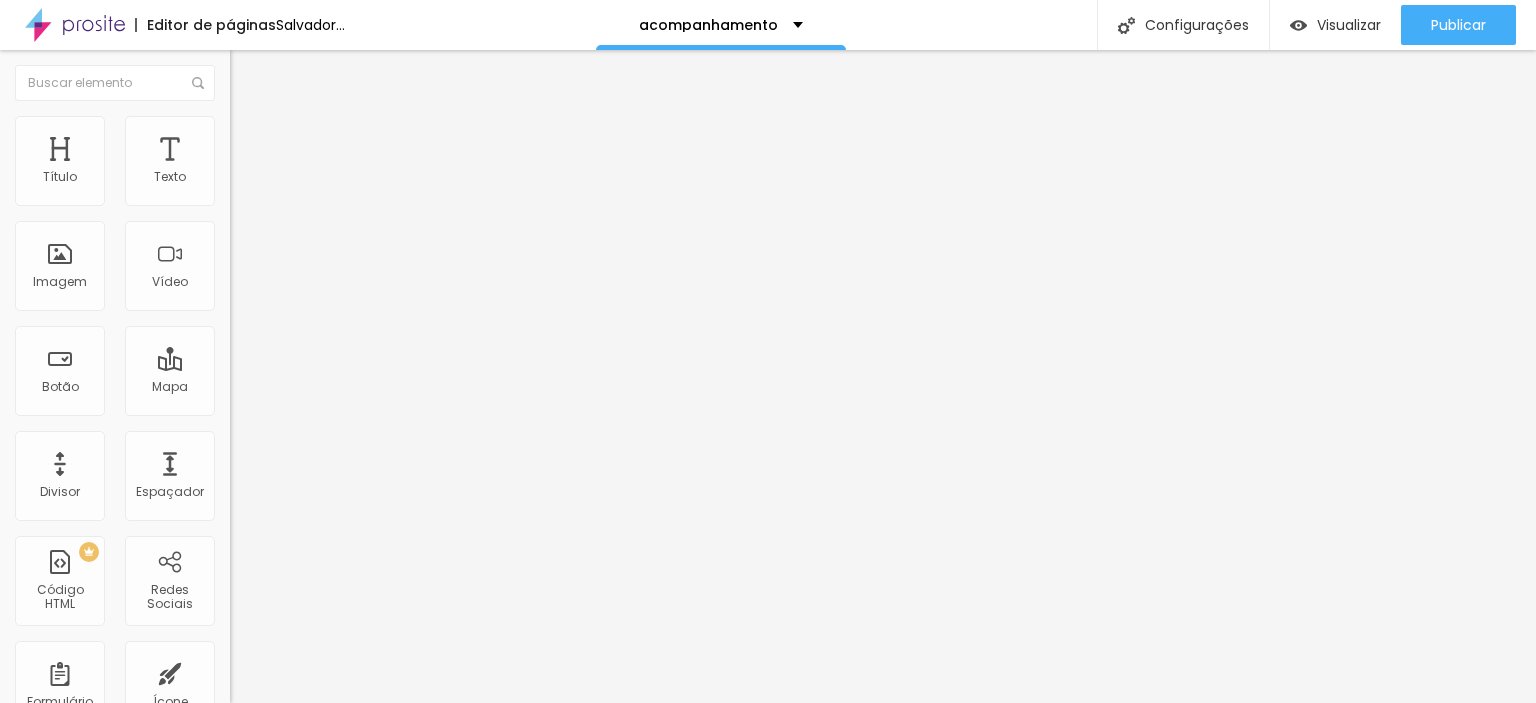 type on "23" 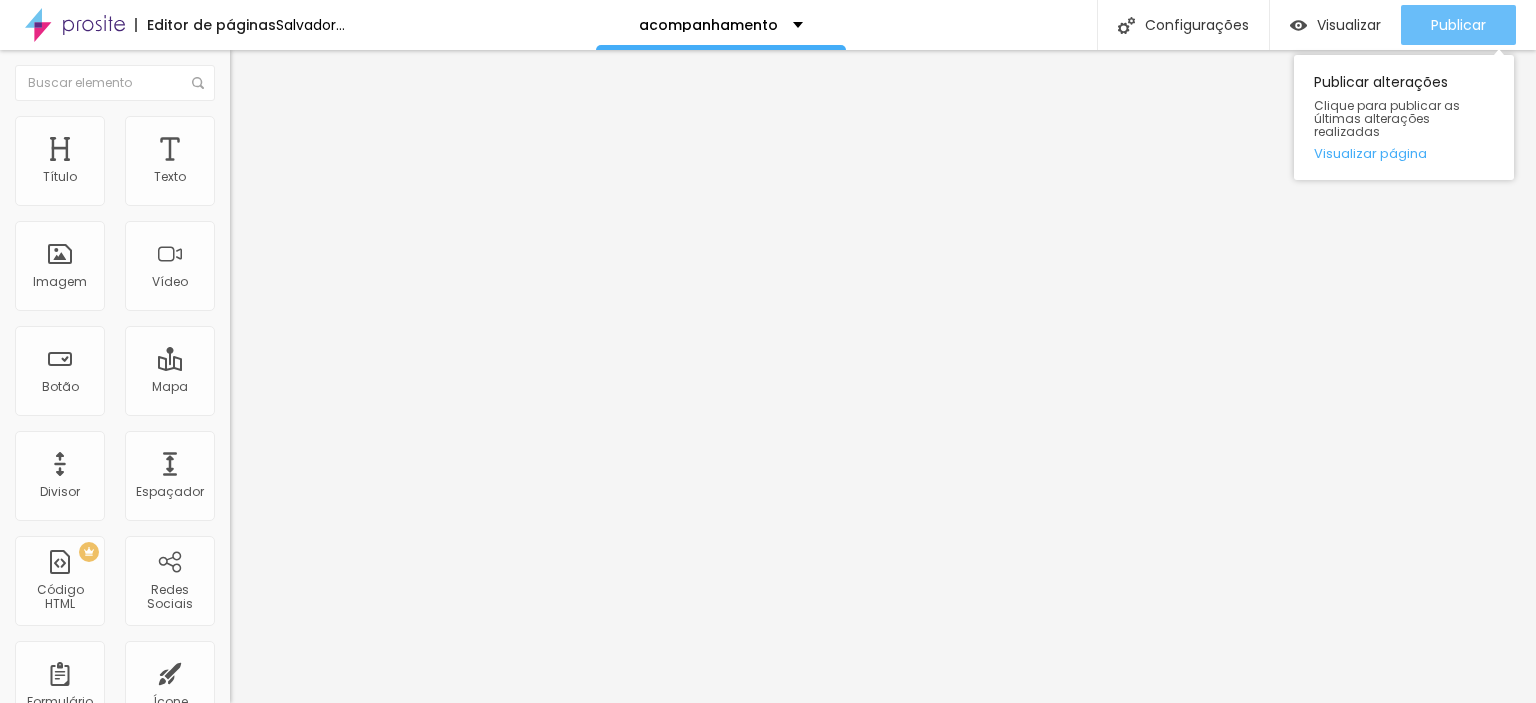 click on "Publicar" at bounding box center (1458, 25) 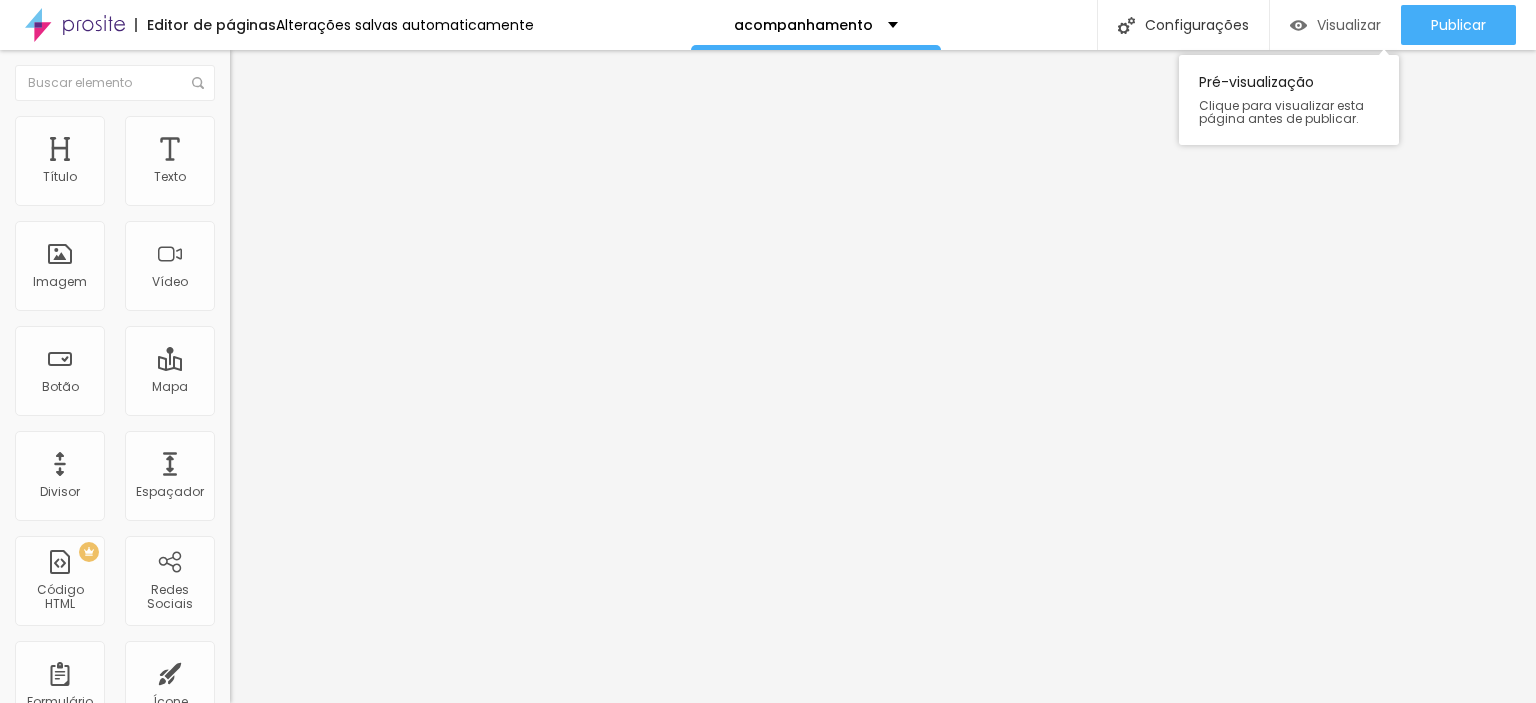 click on "Visualizar" at bounding box center [1349, 25] 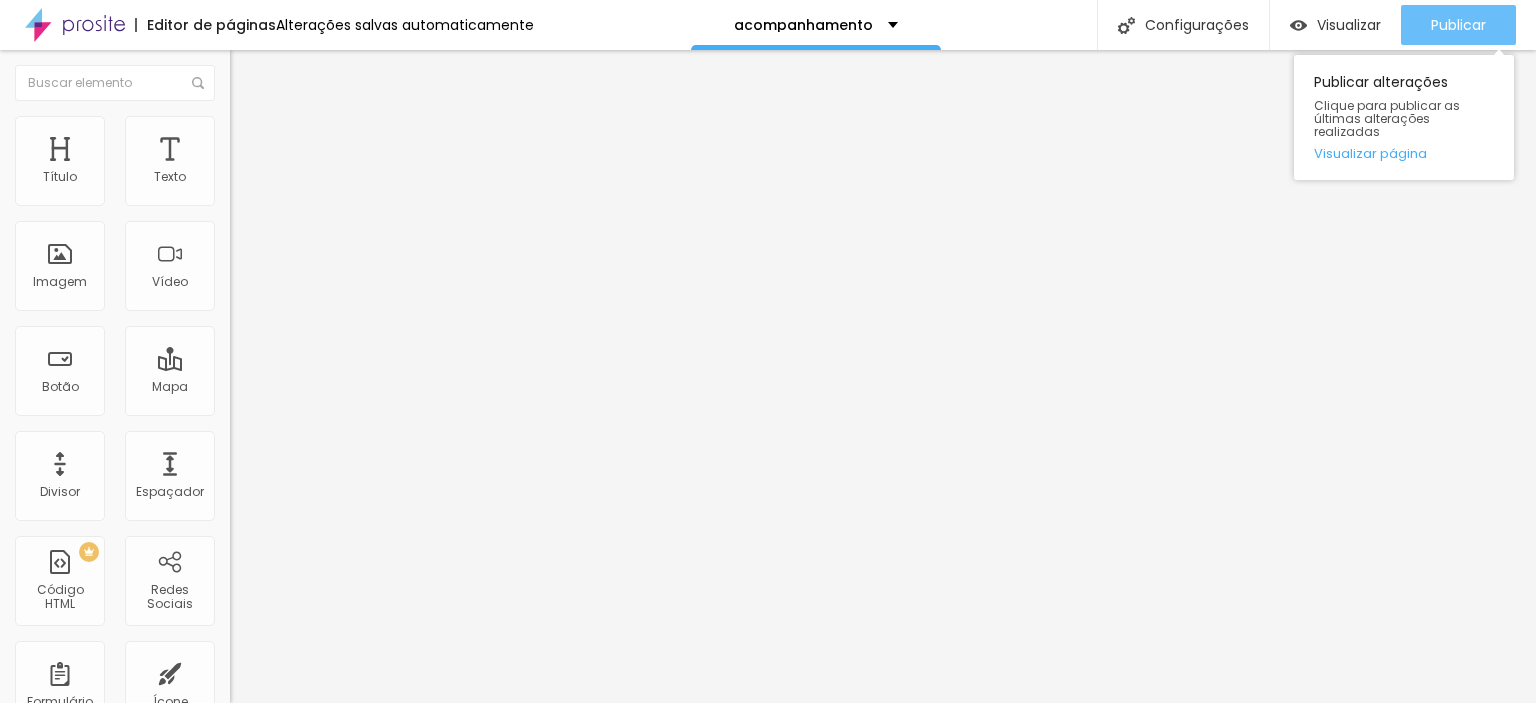 click on "Publicar" at bounding box center (1458, 25) 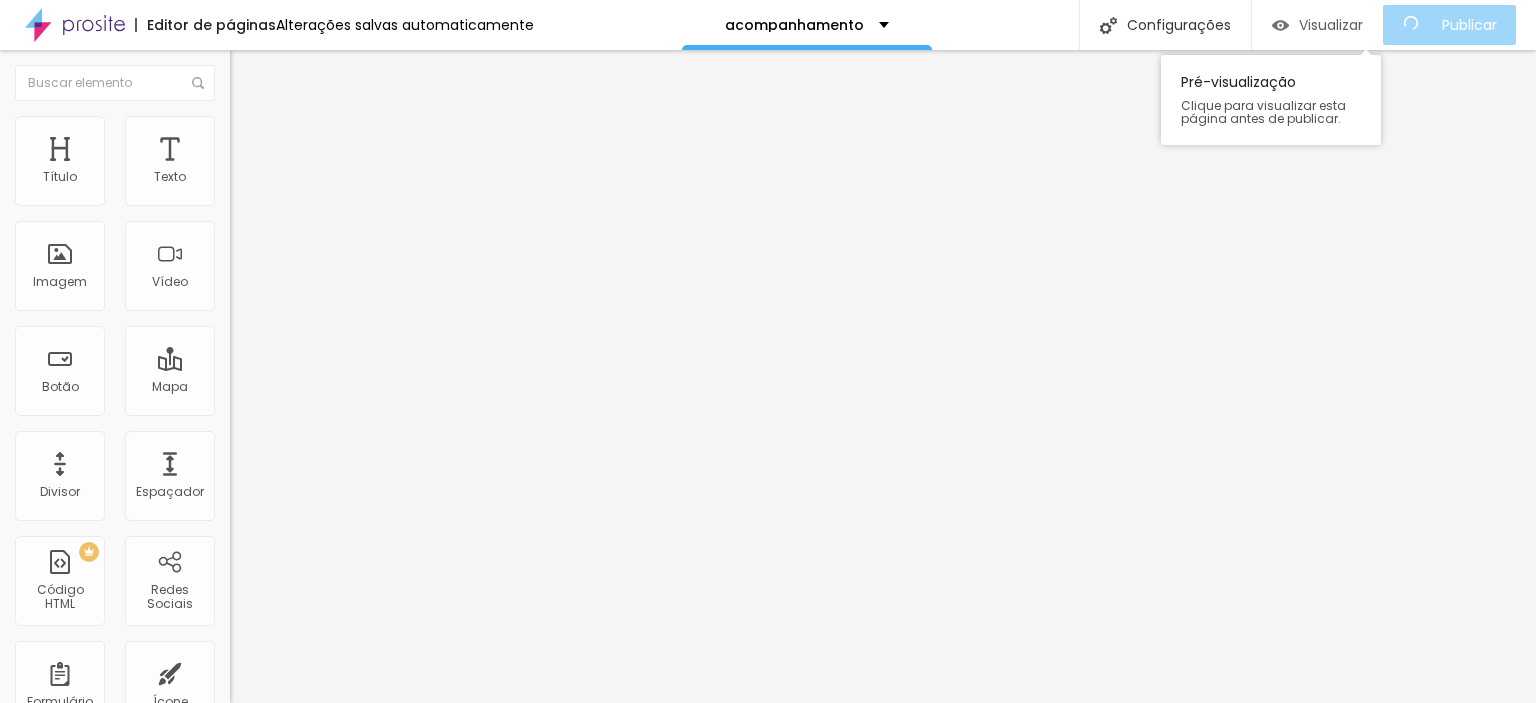 click on "Visualizar" at bounding box center [1331, 25] 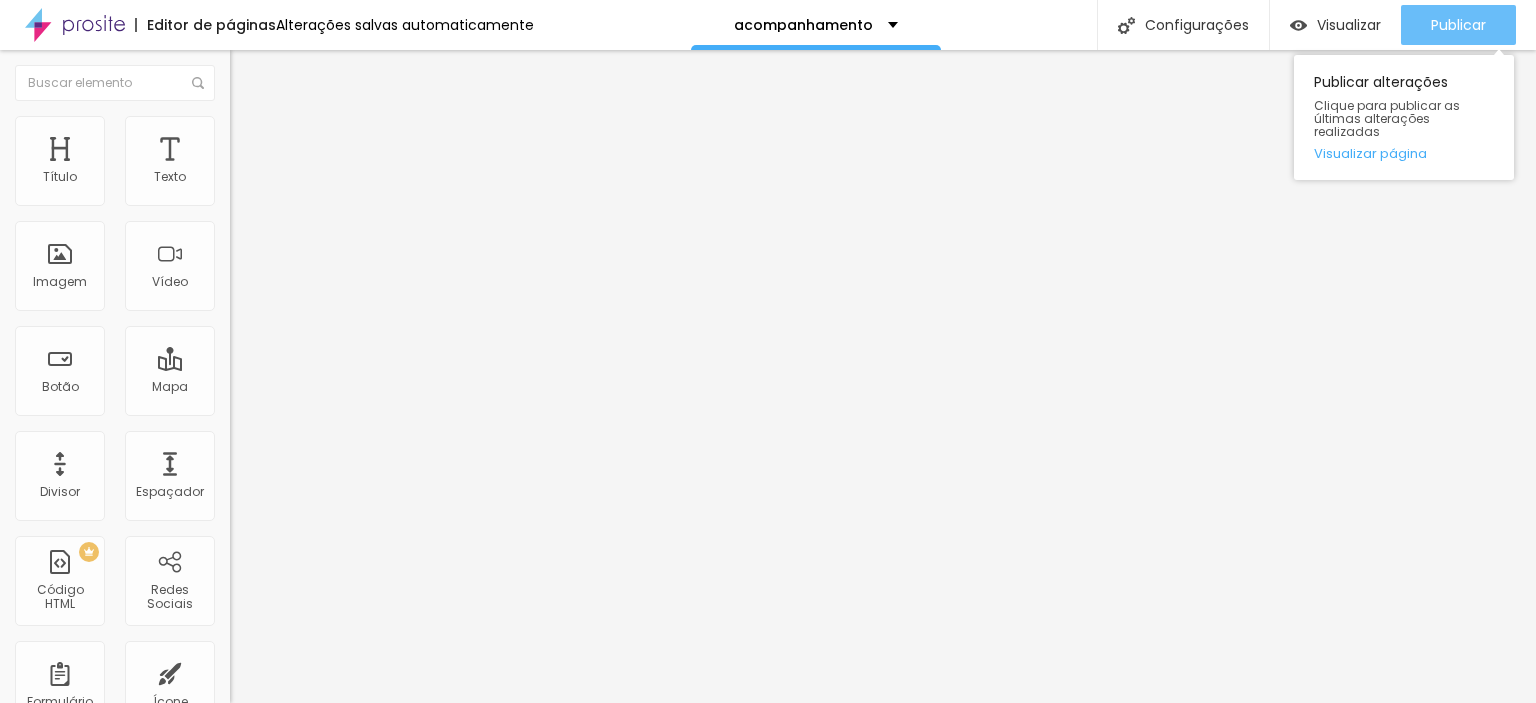 click on "Publicar" at bounding box center (1458, 25) 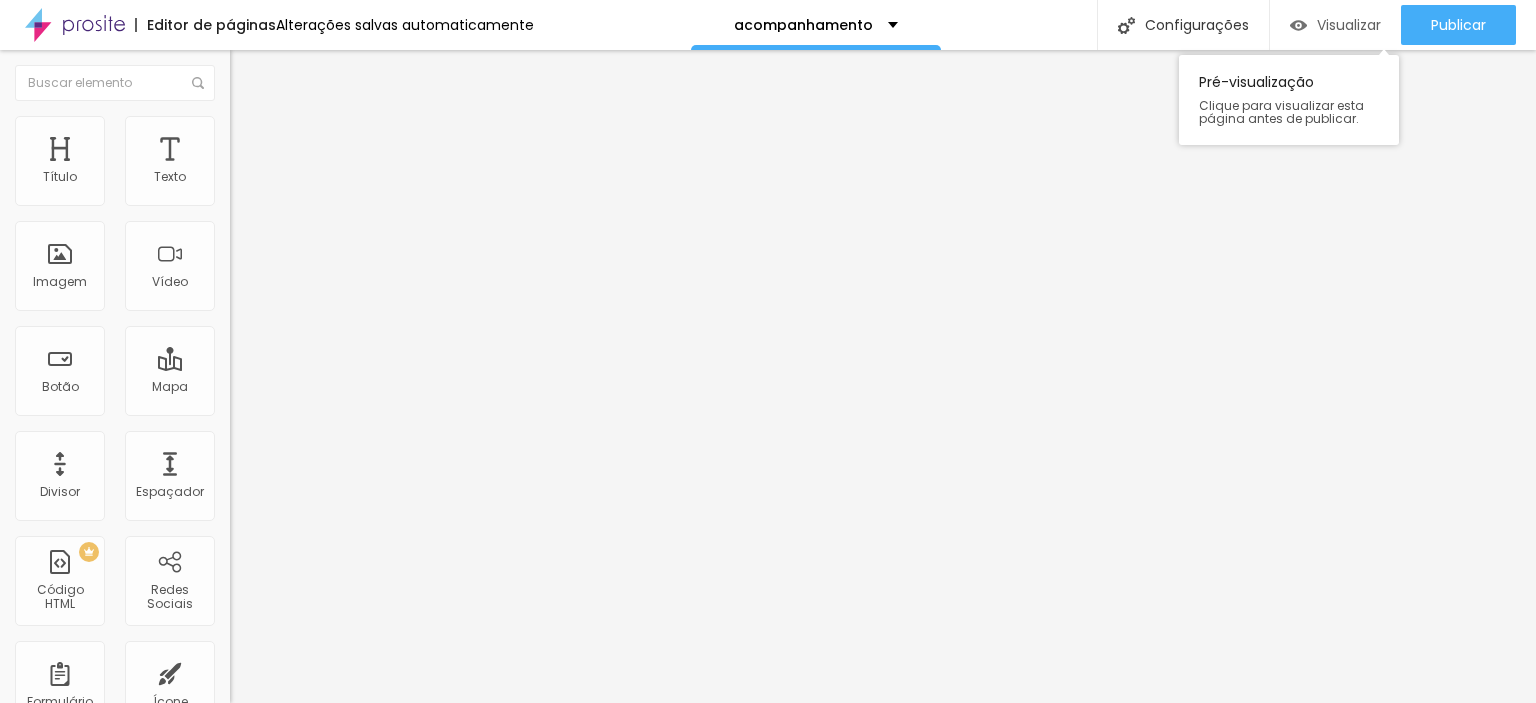 click on "Visualizar" at bounding box center (1349, 25) 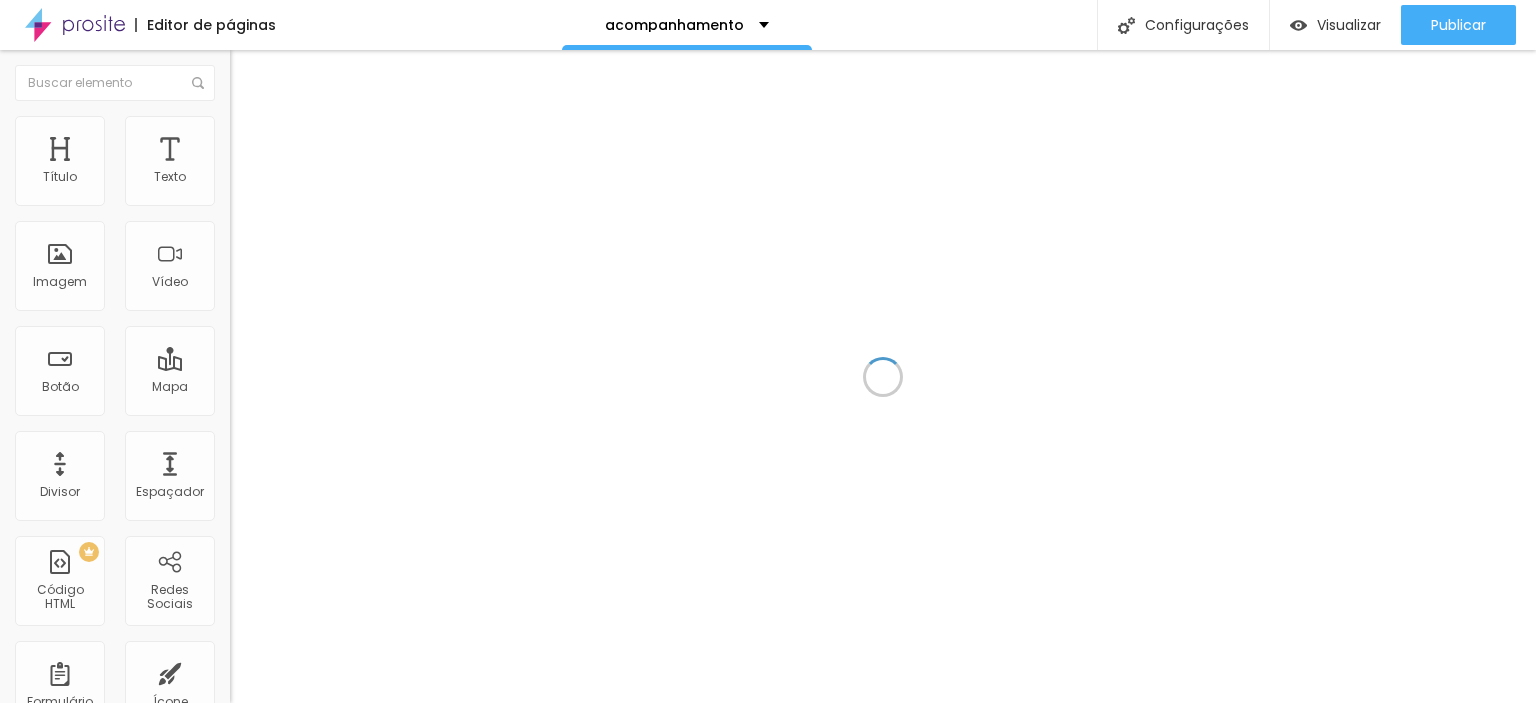 scroll, scrollTop: 0, scrollLeft: 0, axis: both 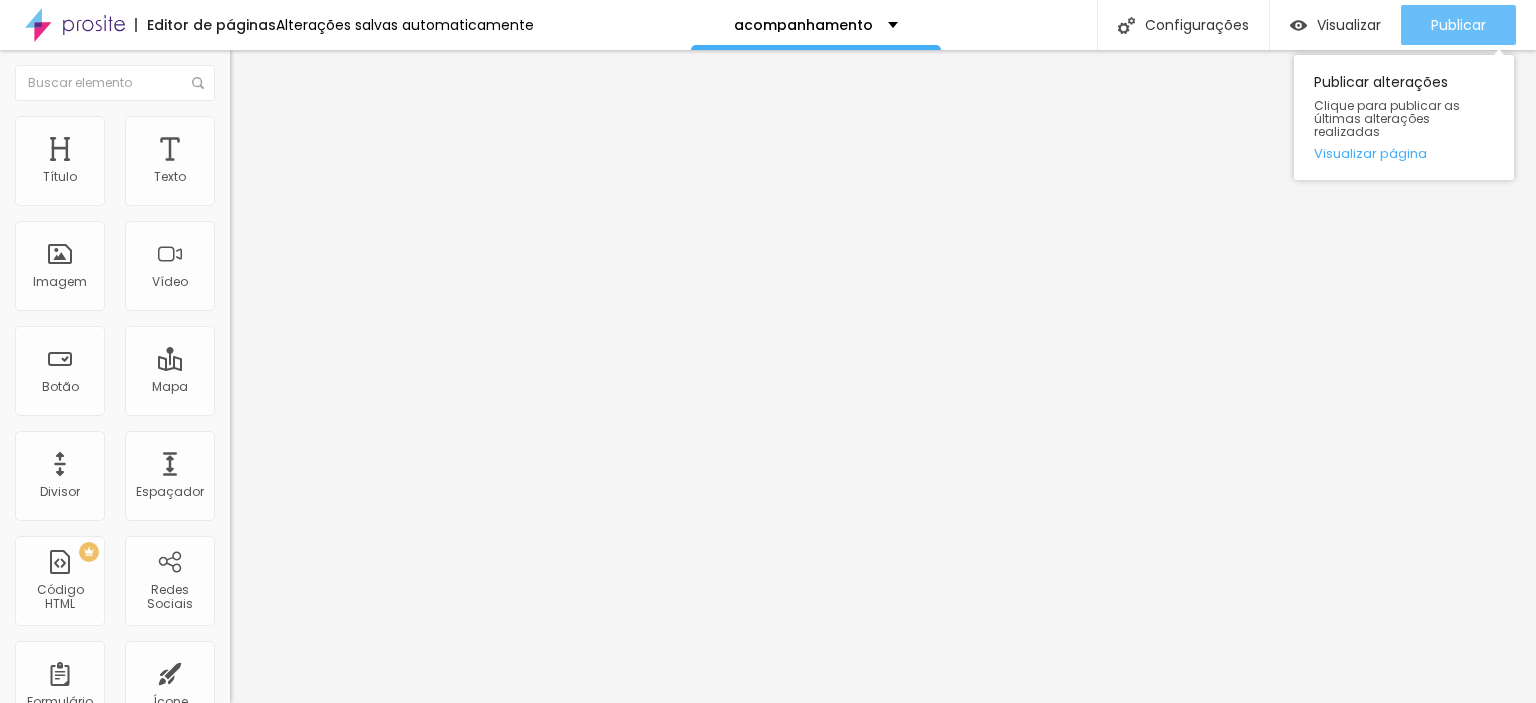 click on "Publicar" at bounding box center (1458, 25) 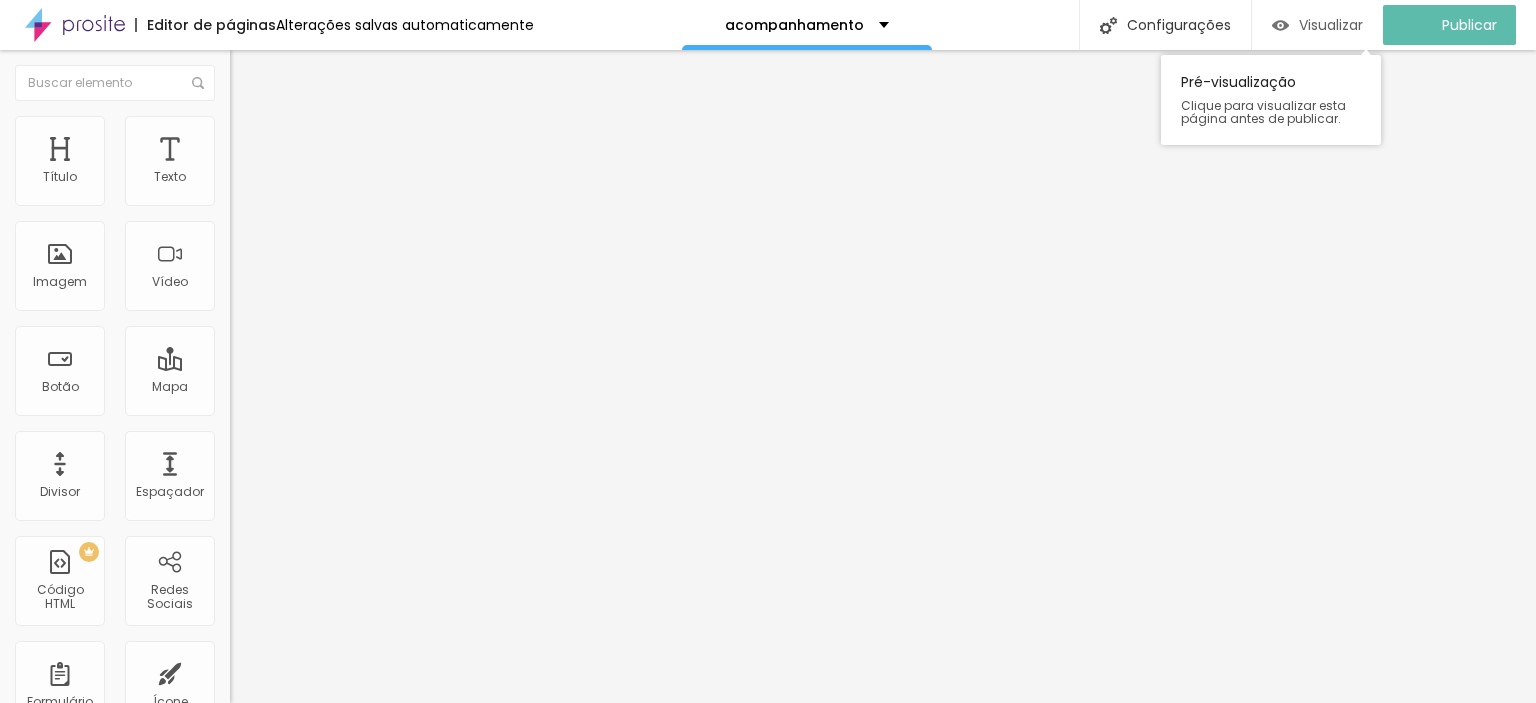 click on "Visualizar" at bounding box center [1331, 25] 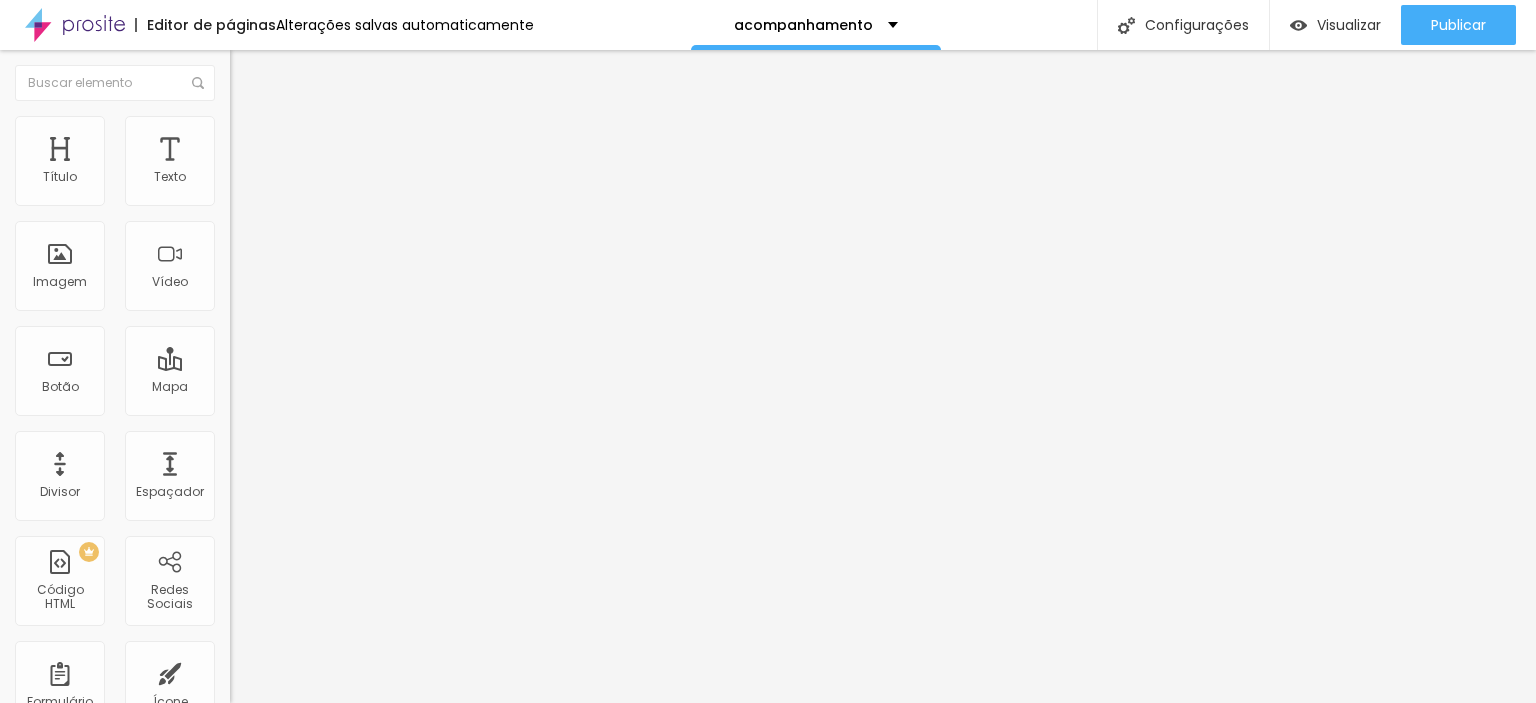 type on "15" 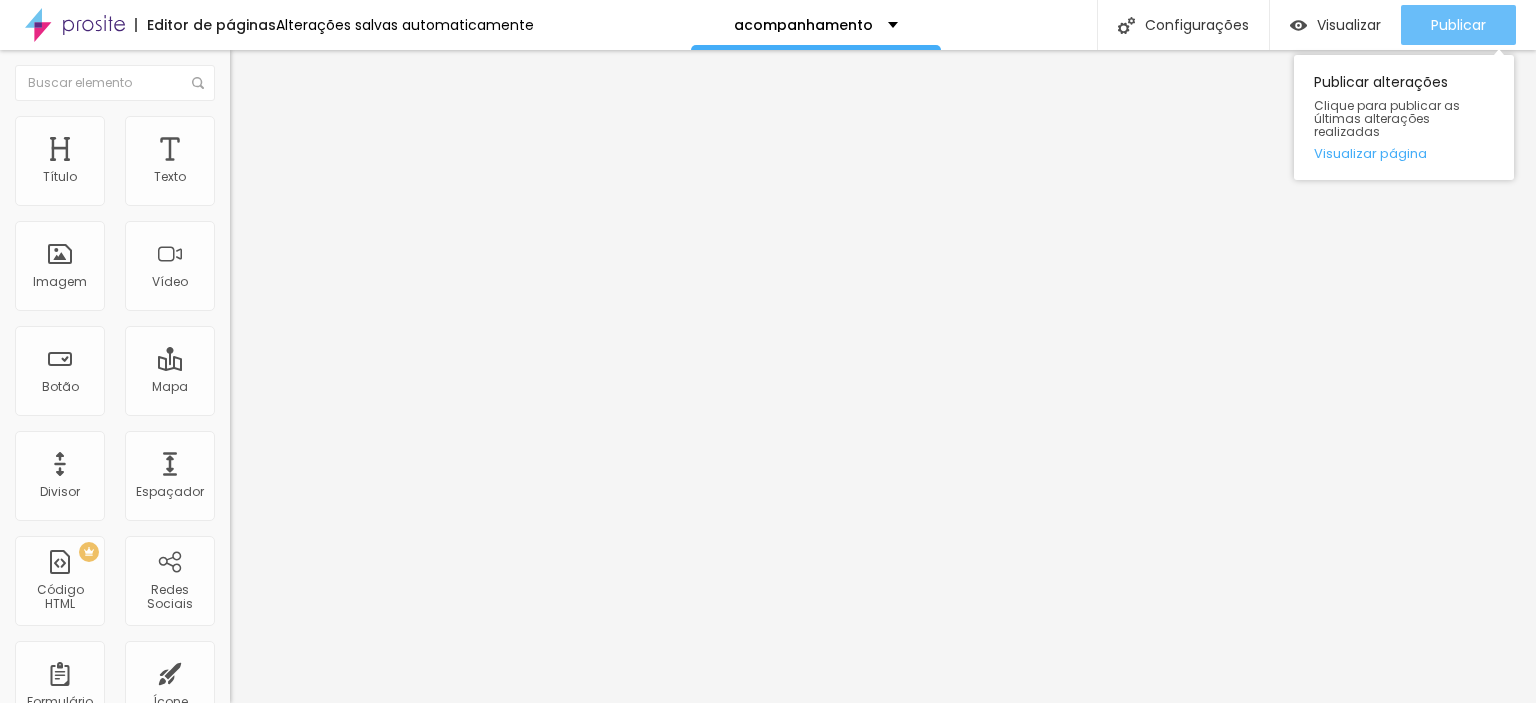 click on "Publicar" at bounding box center [1458, 25] 